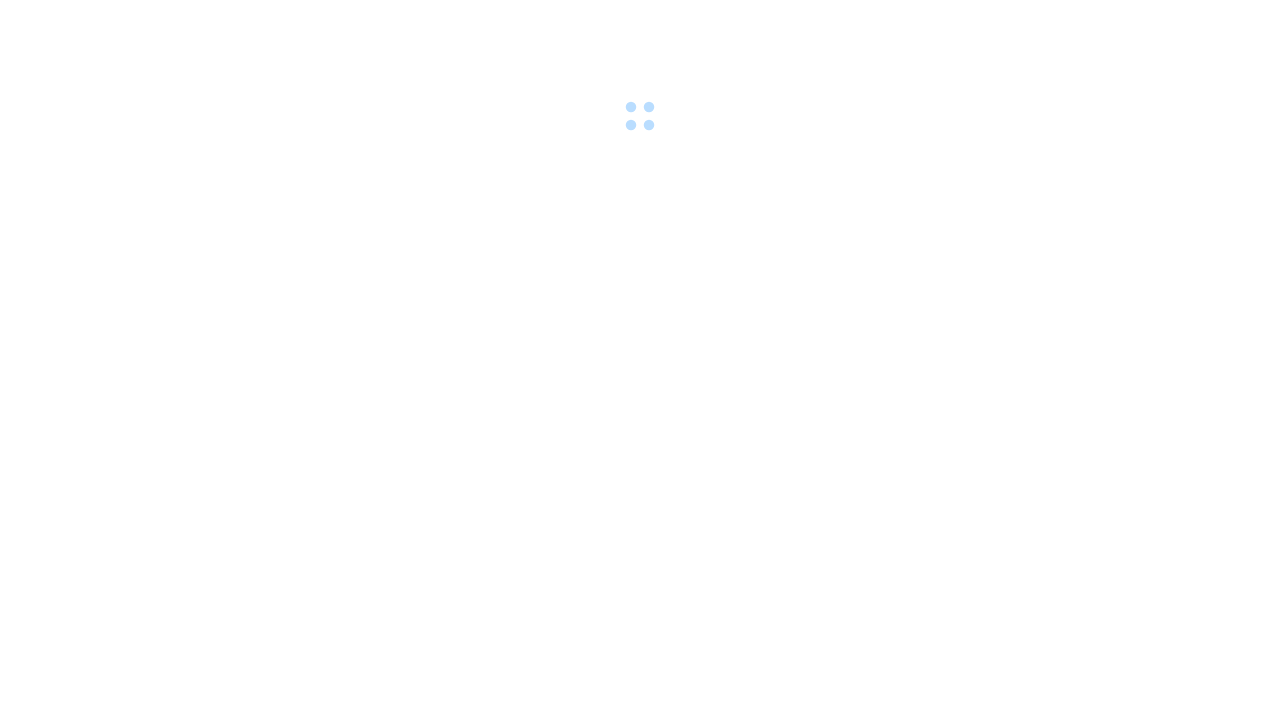 scroll, scrollTop: 0, scrollLeft: 0, axis: both 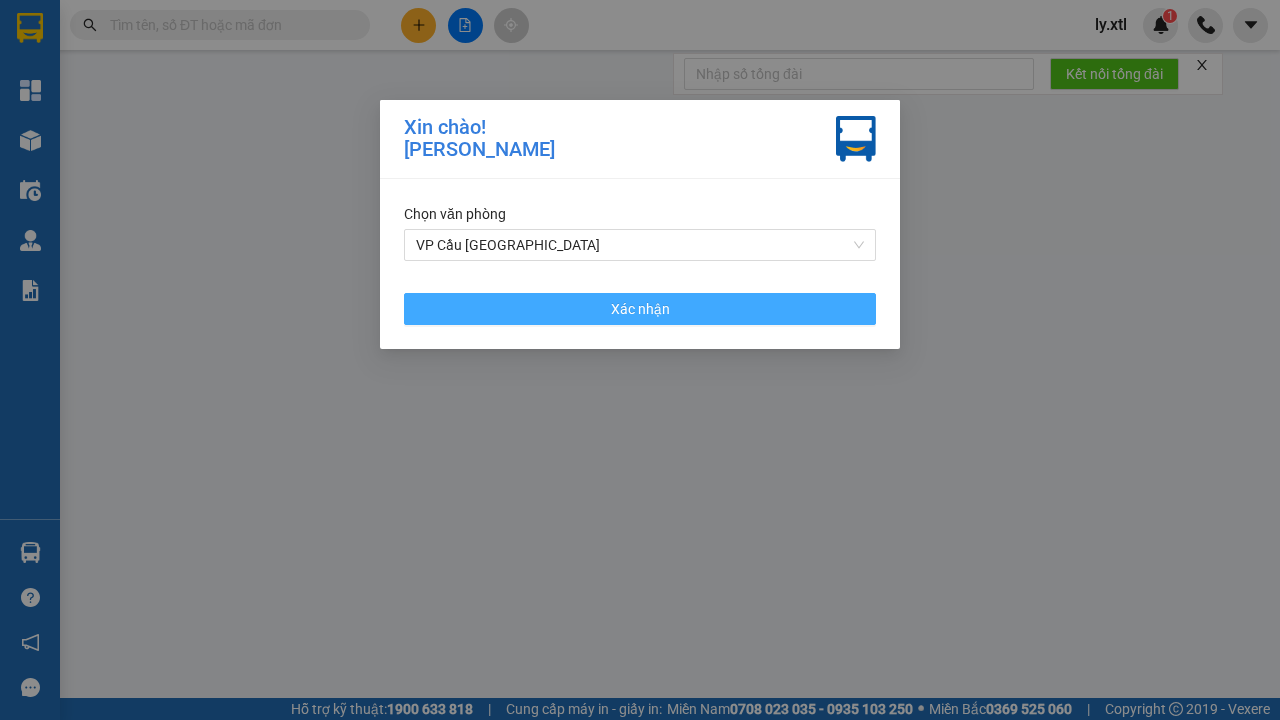 click on "VP Cầu [GEOGRAPHIC_DATA]" at bounding box center (640, 245) 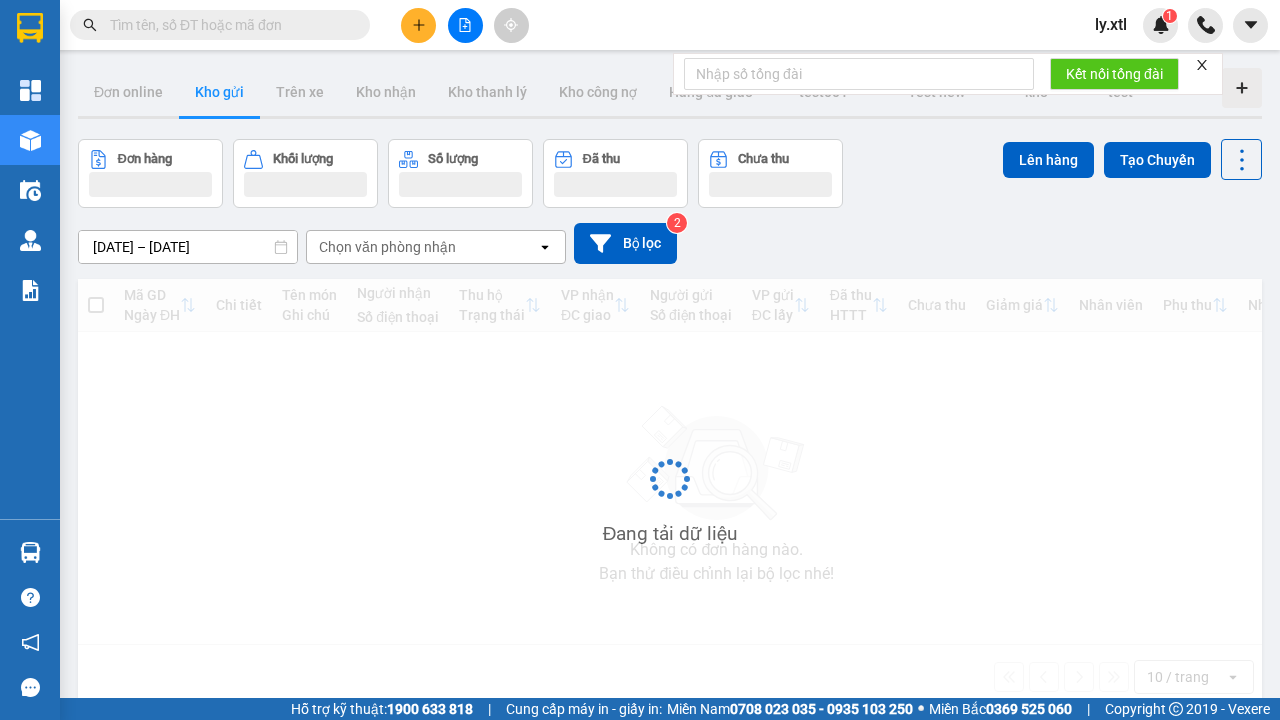 click 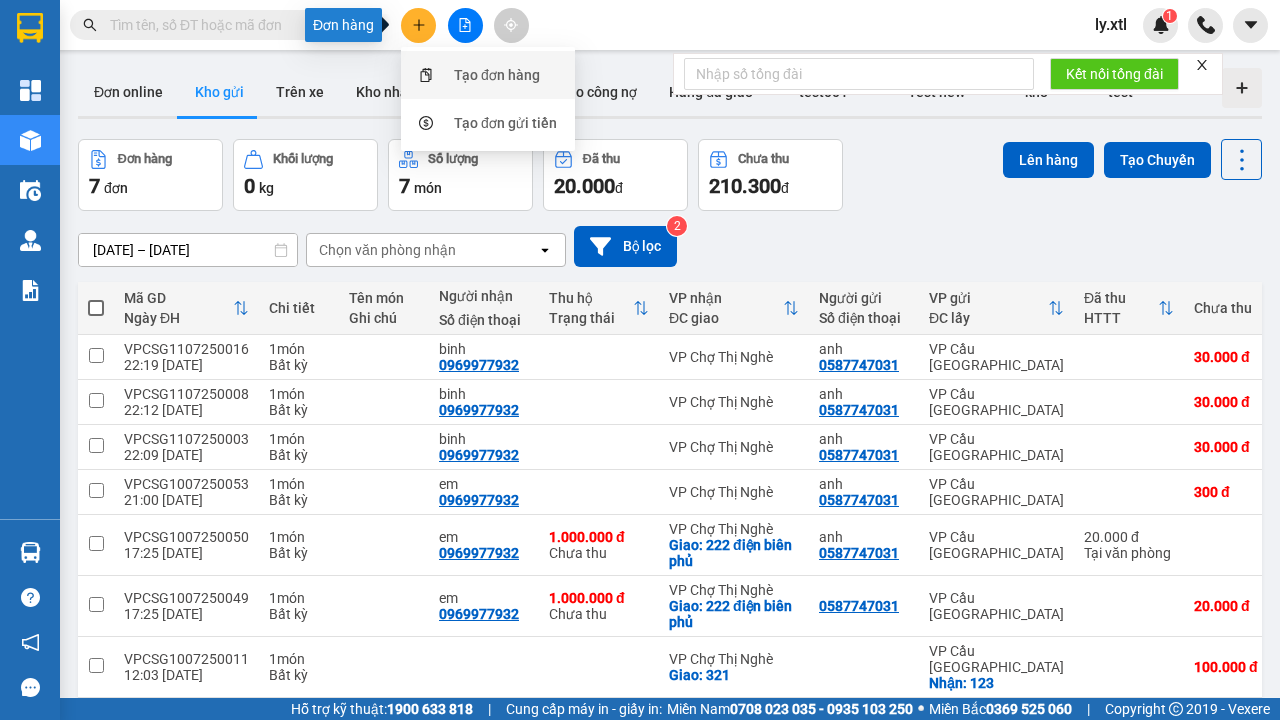 click on "Tạo đơn hàng" at bounding box center (497, 75) 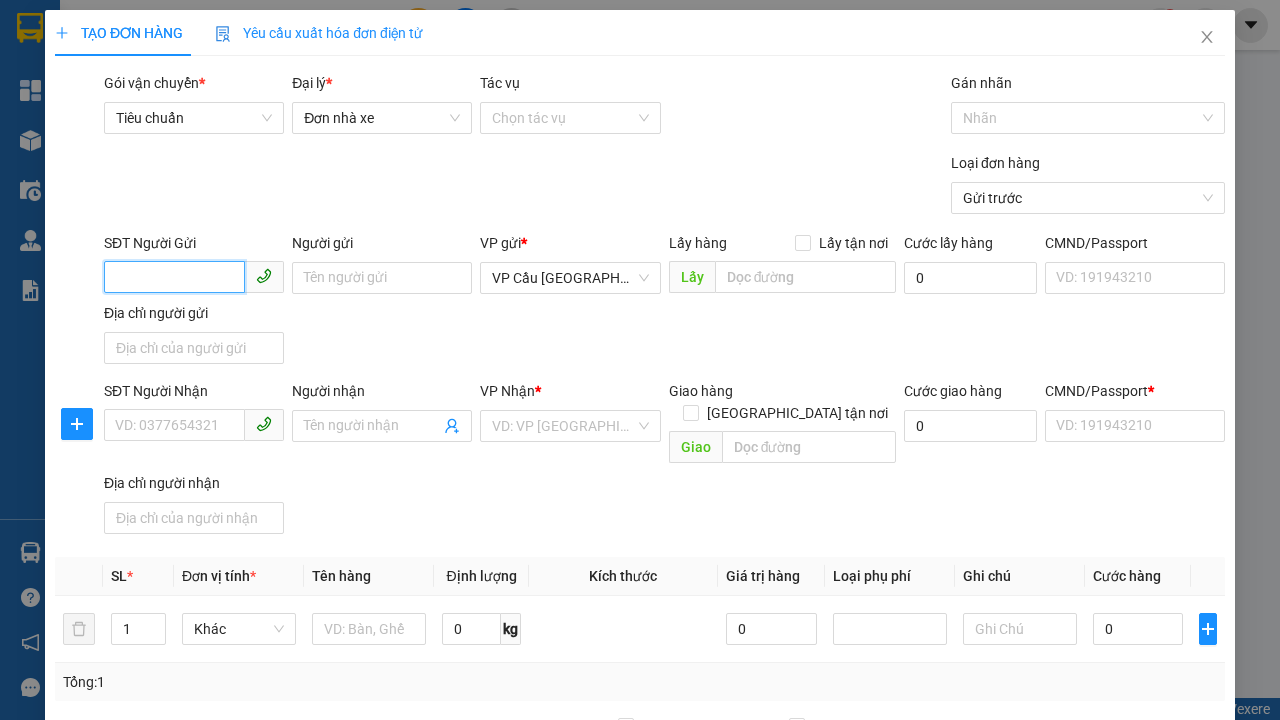 click on "SĐT Người Gửi" at bounding box center [174, 277] 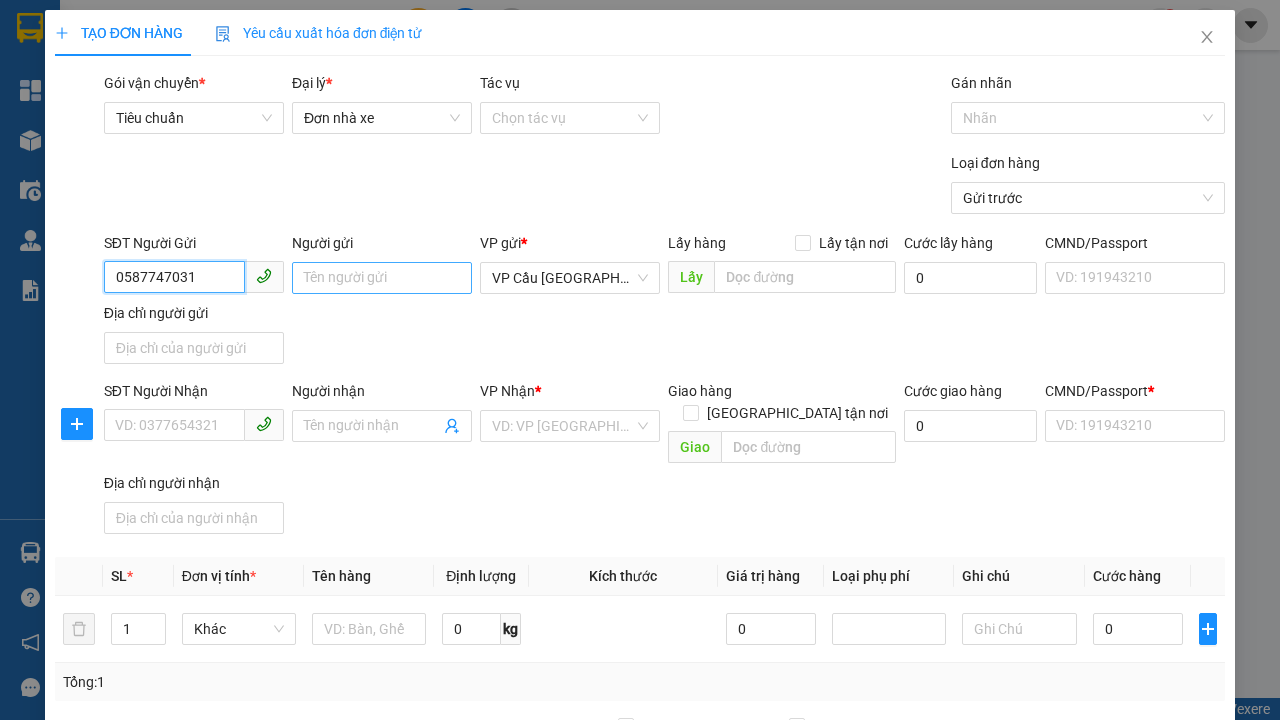 type on "0587747031" 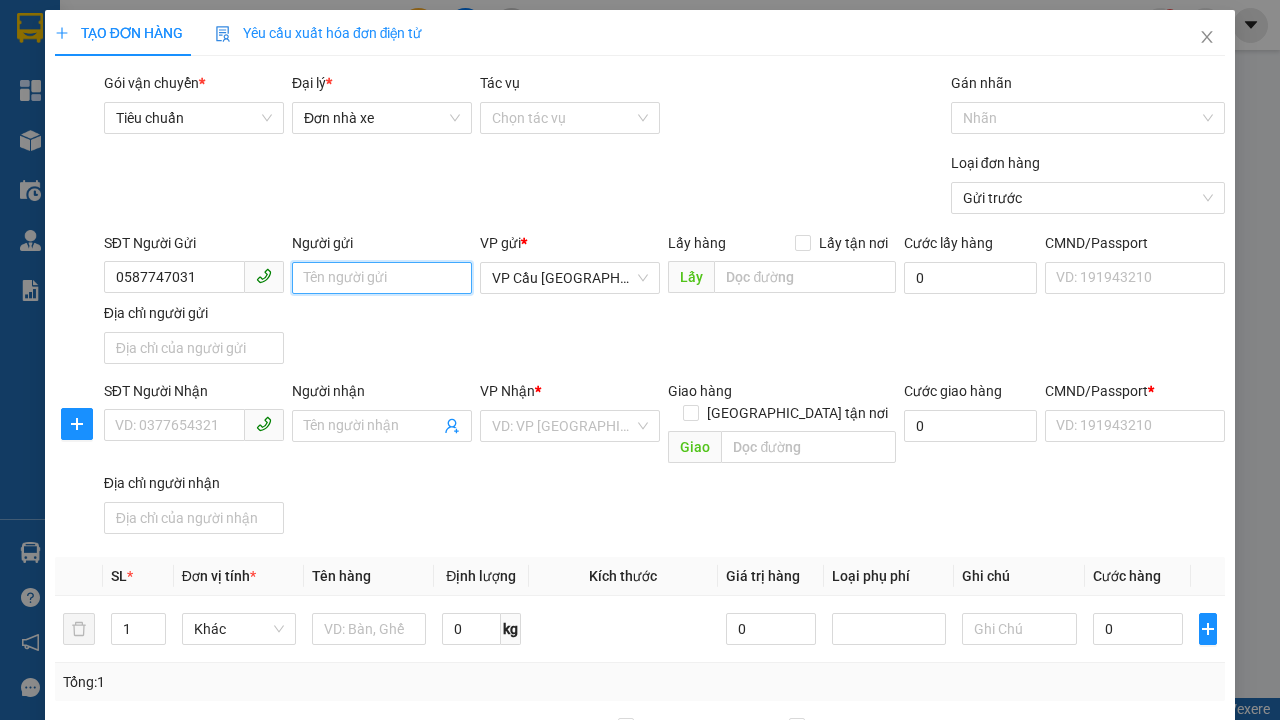 click on "Người gửi" at bounding box center [382, 278] 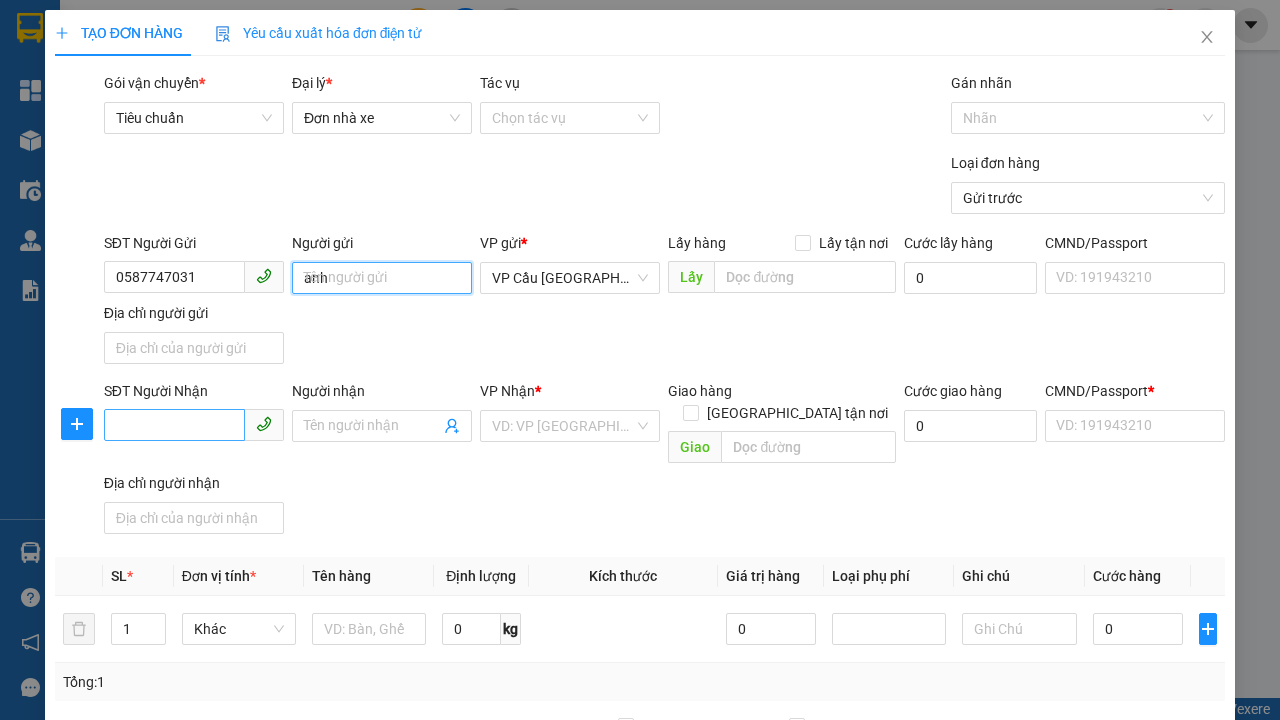 click on "VP Cầu [GEOGRAPHIC_DATA]" at bounding box center (570, 278) 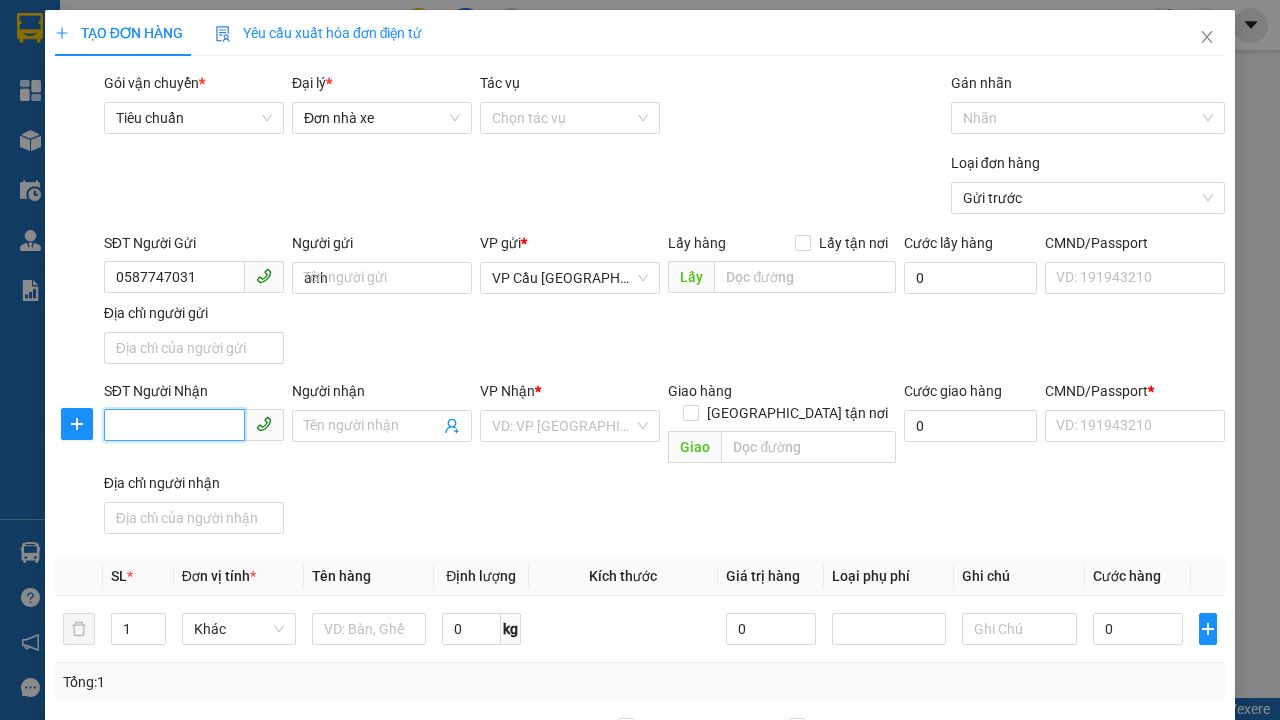 click on "SĐT Người Nhận" at bounding box center [174, 425] 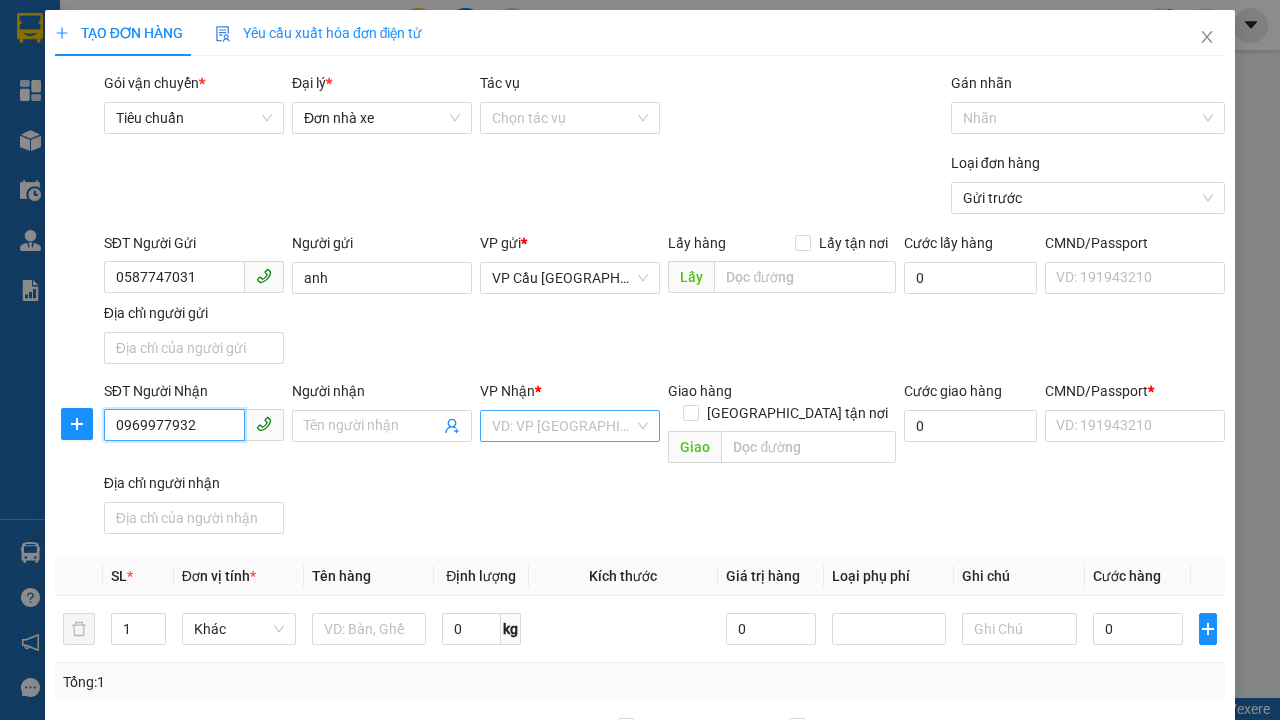 type on "0969977932" 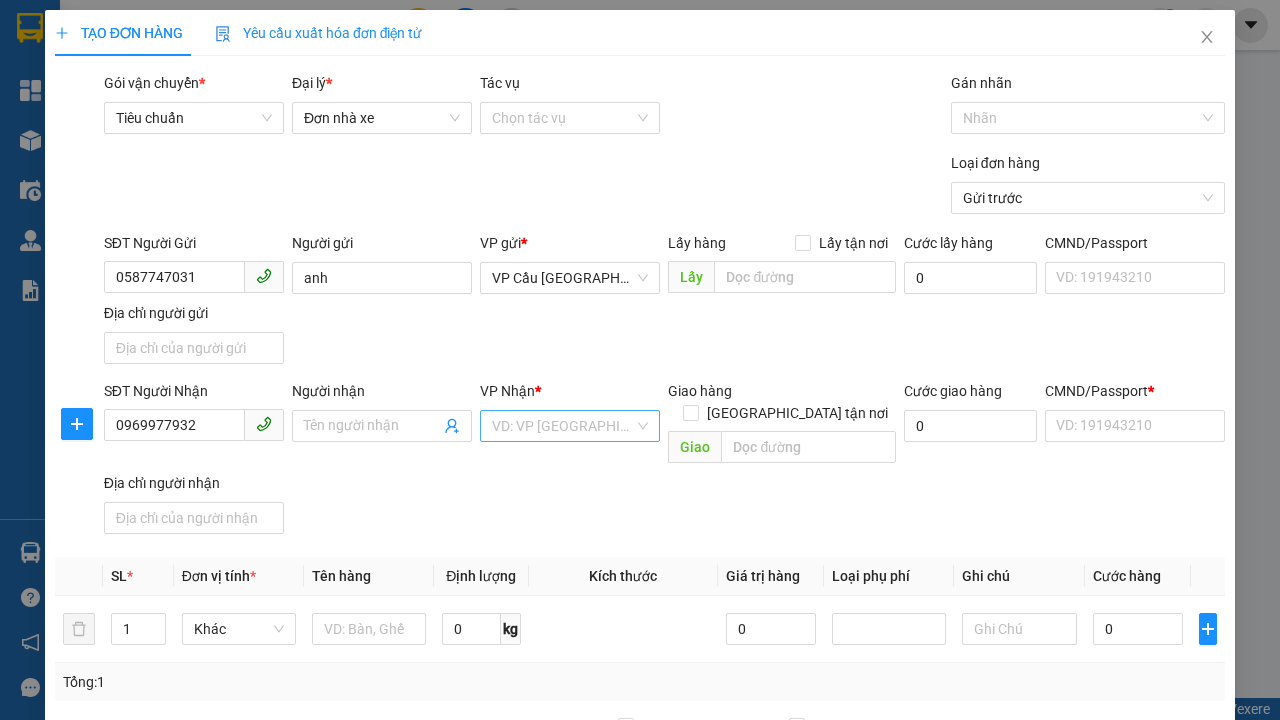 click on "Người nhận" at bounding box center (372, 426) 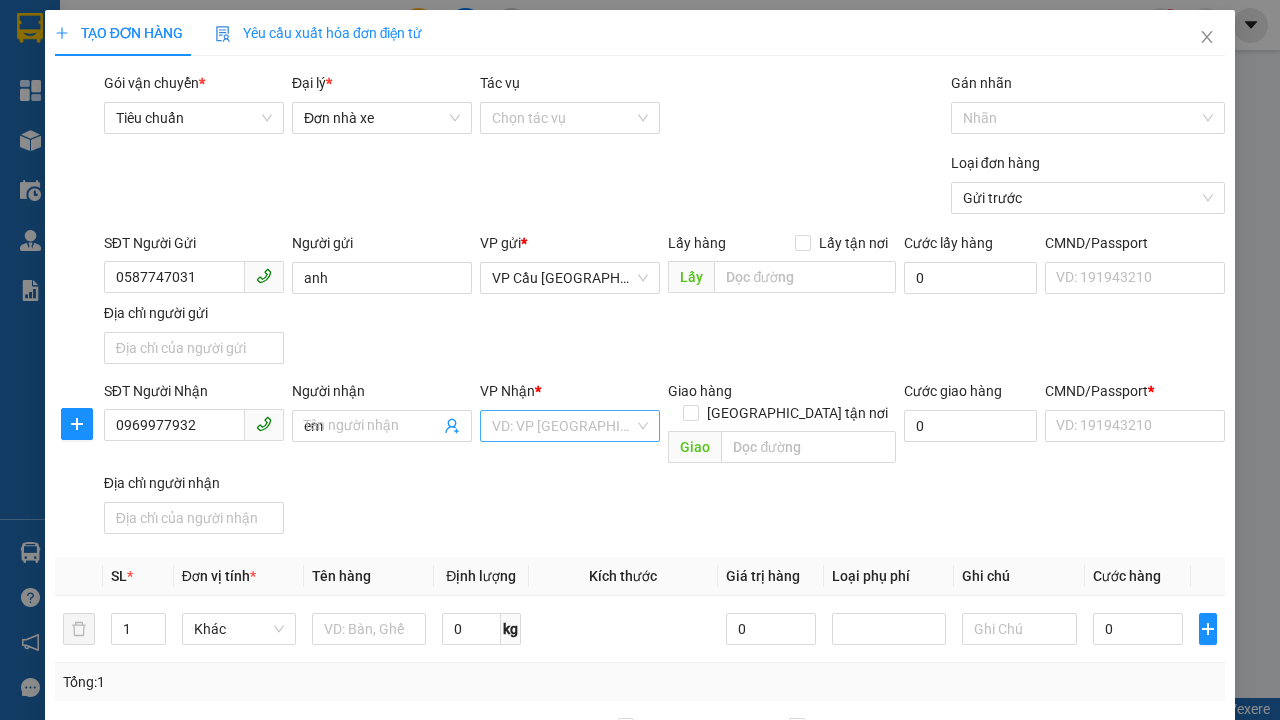type on "em" 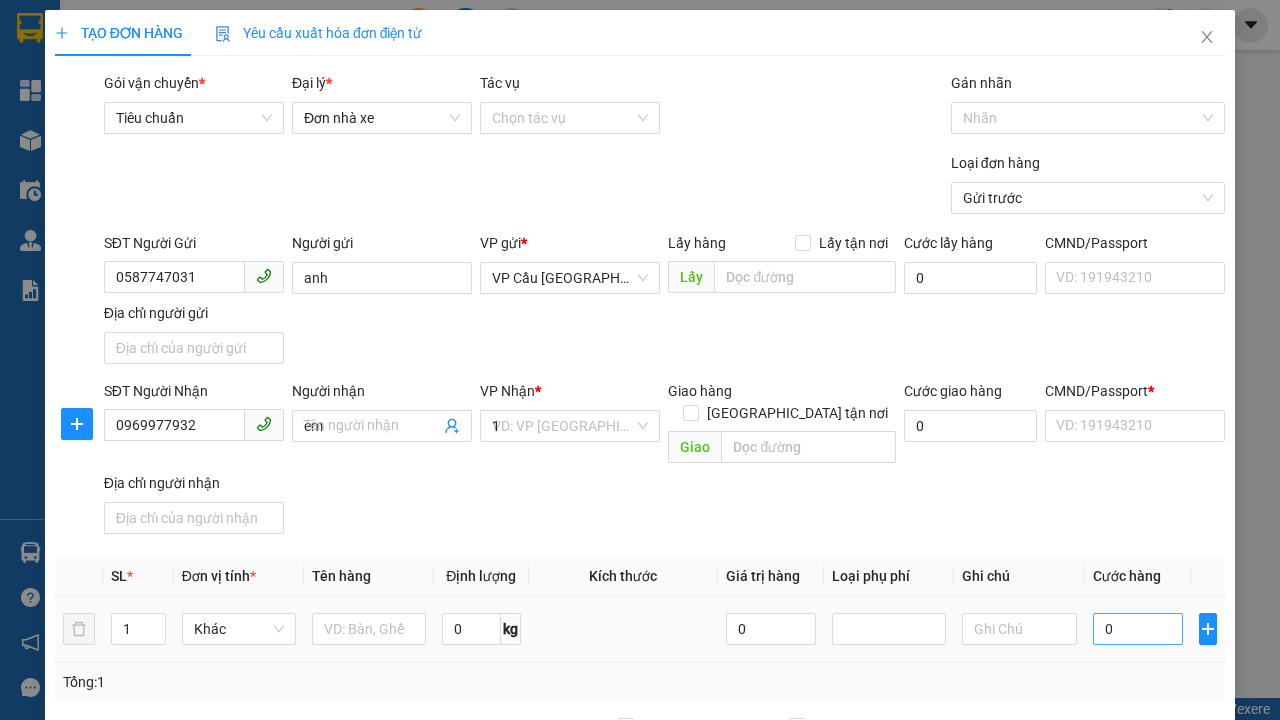type on "1" 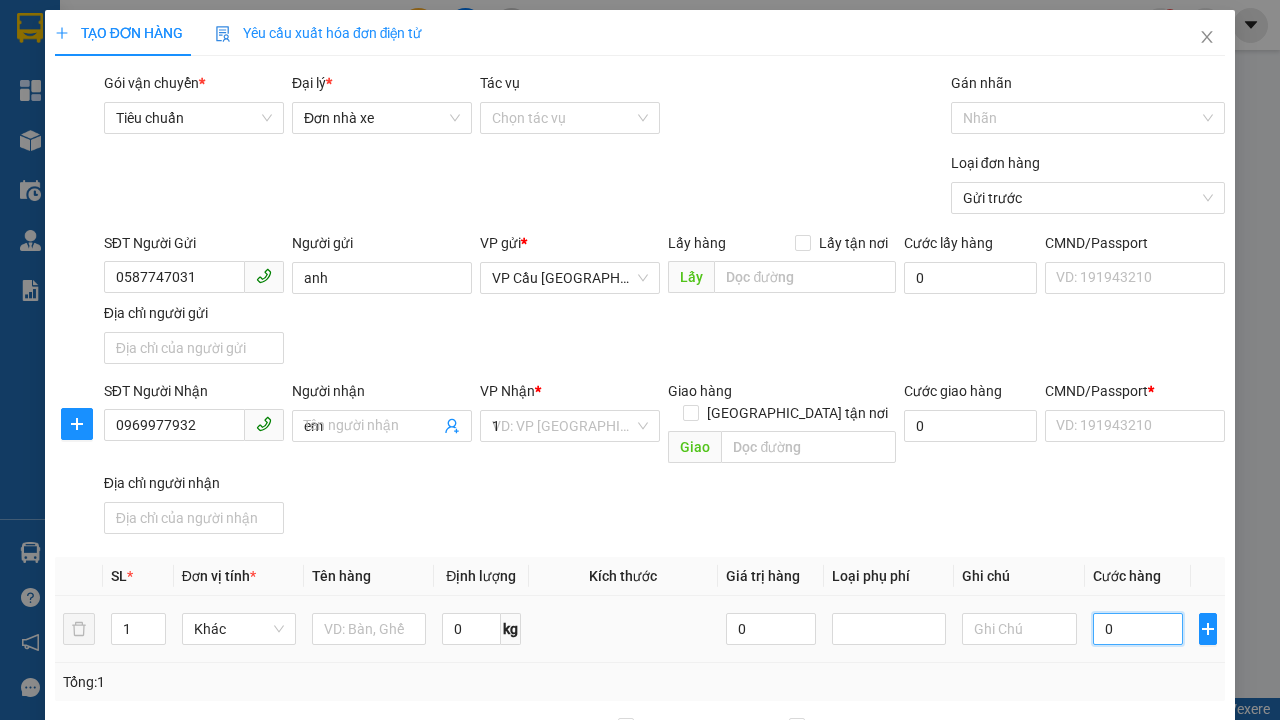 click on "0" at bounding box center (1138, 629) 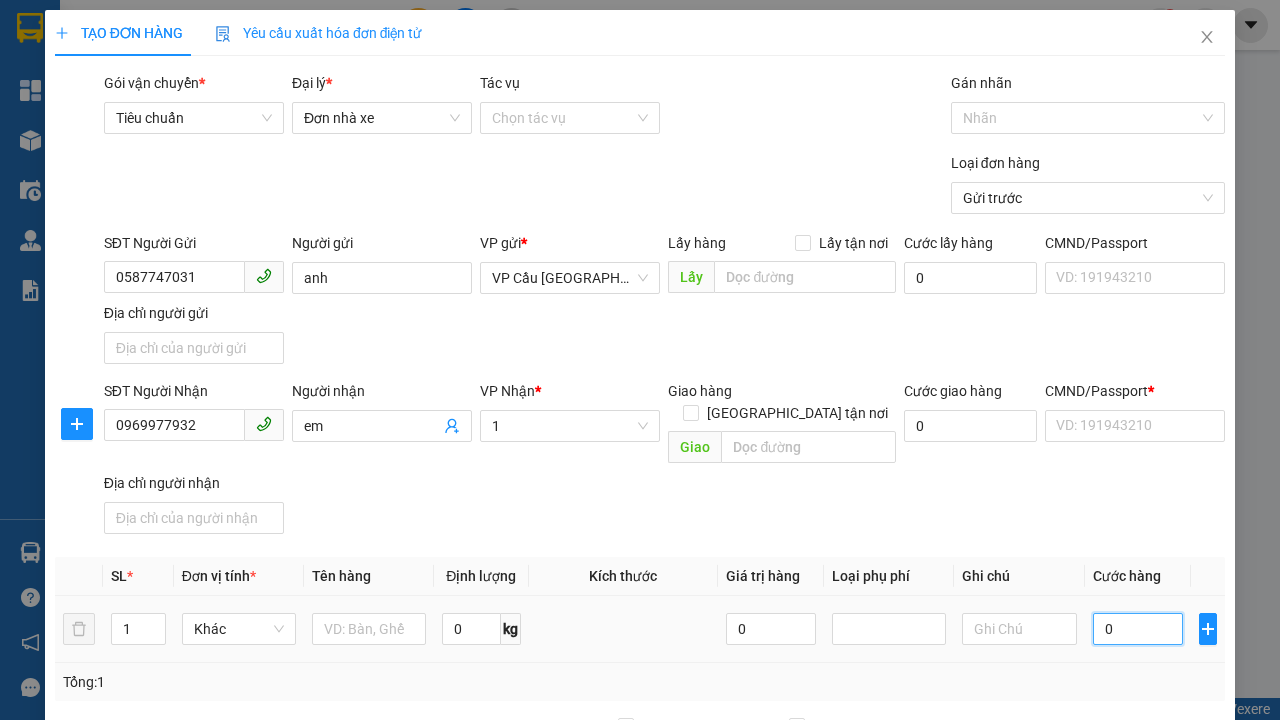 type on "0.100" 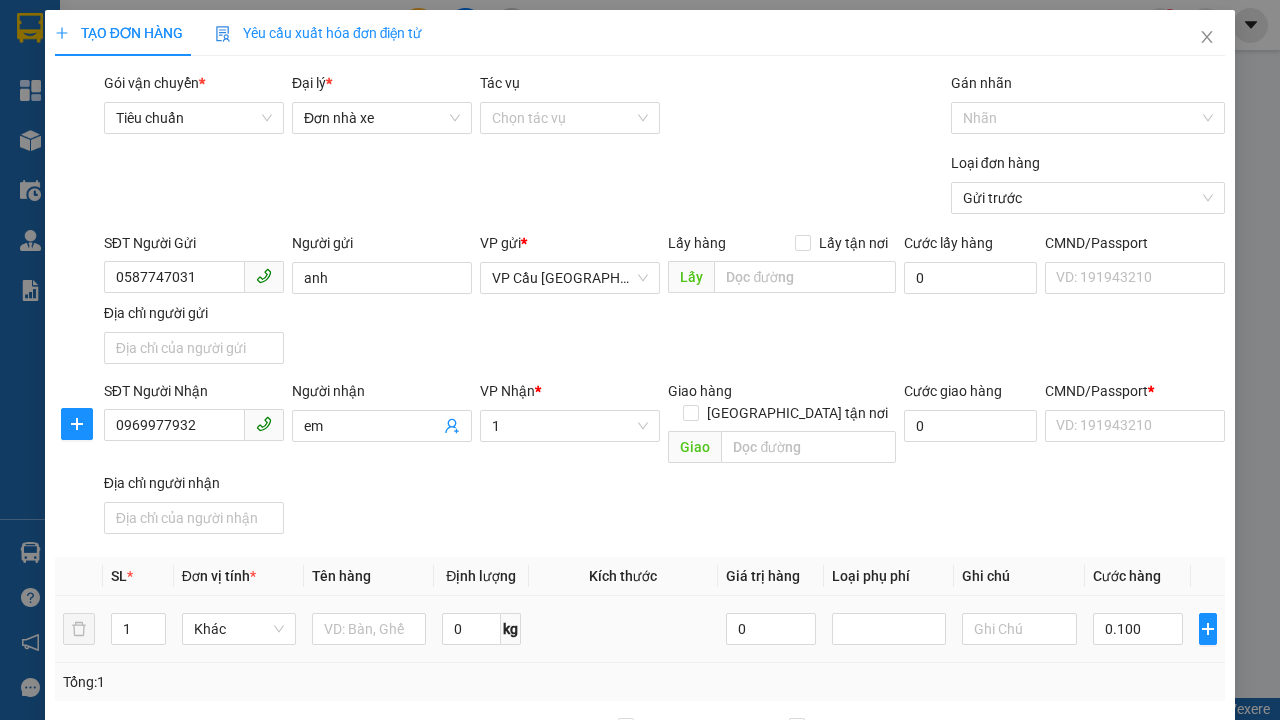 click on "SĐT Người Nhận 0969977932 Người nhận em VP Nhận  * 1 Giao hàng Giao tận nơi Giao Cước giao hàng 0 CMND/Passport  * VD: [PASSPORT] Địa chỉ người nhận" at bounding box center (664, 461) 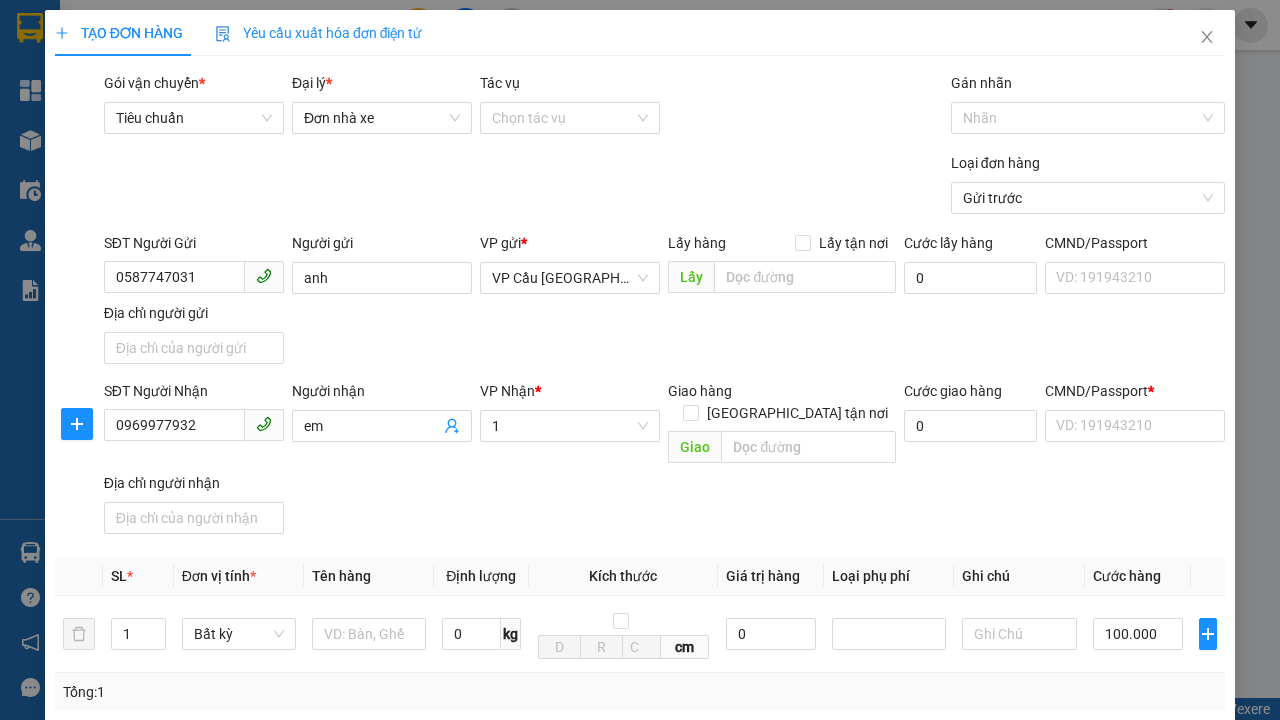 type on "30.000" 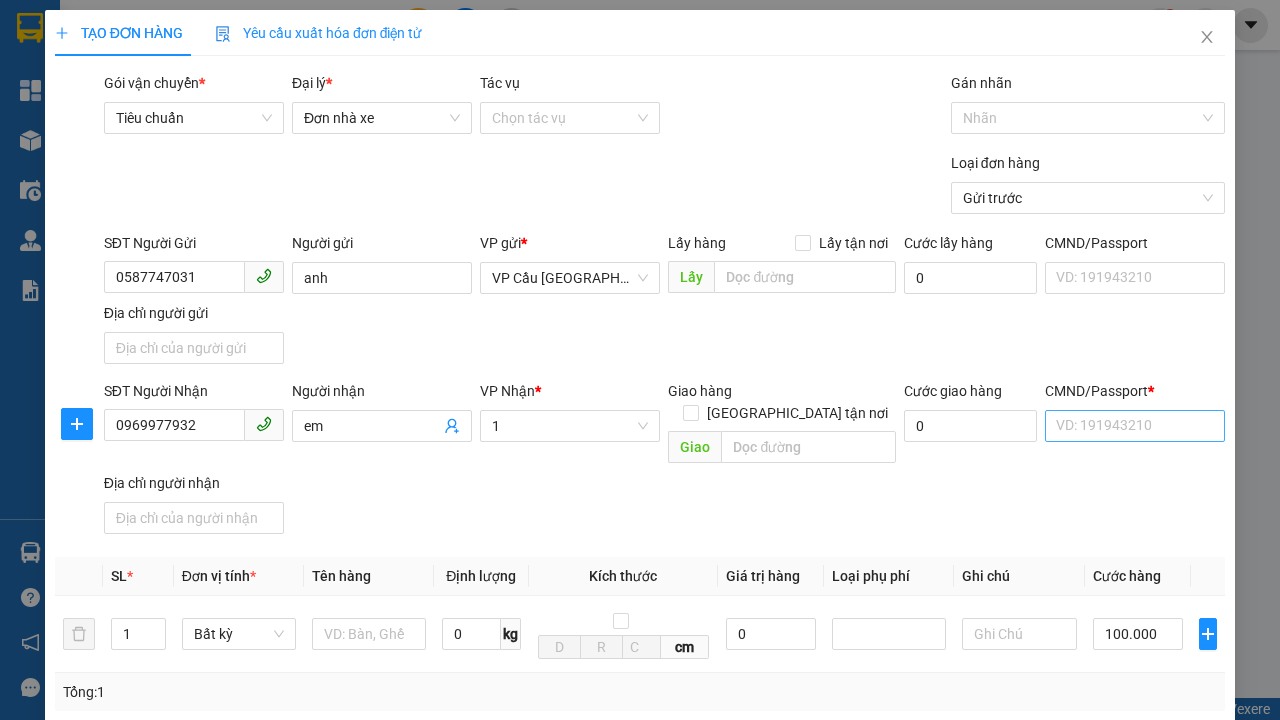 click on "[PERSON_NAME]" at bounding box center [1027, 1079] 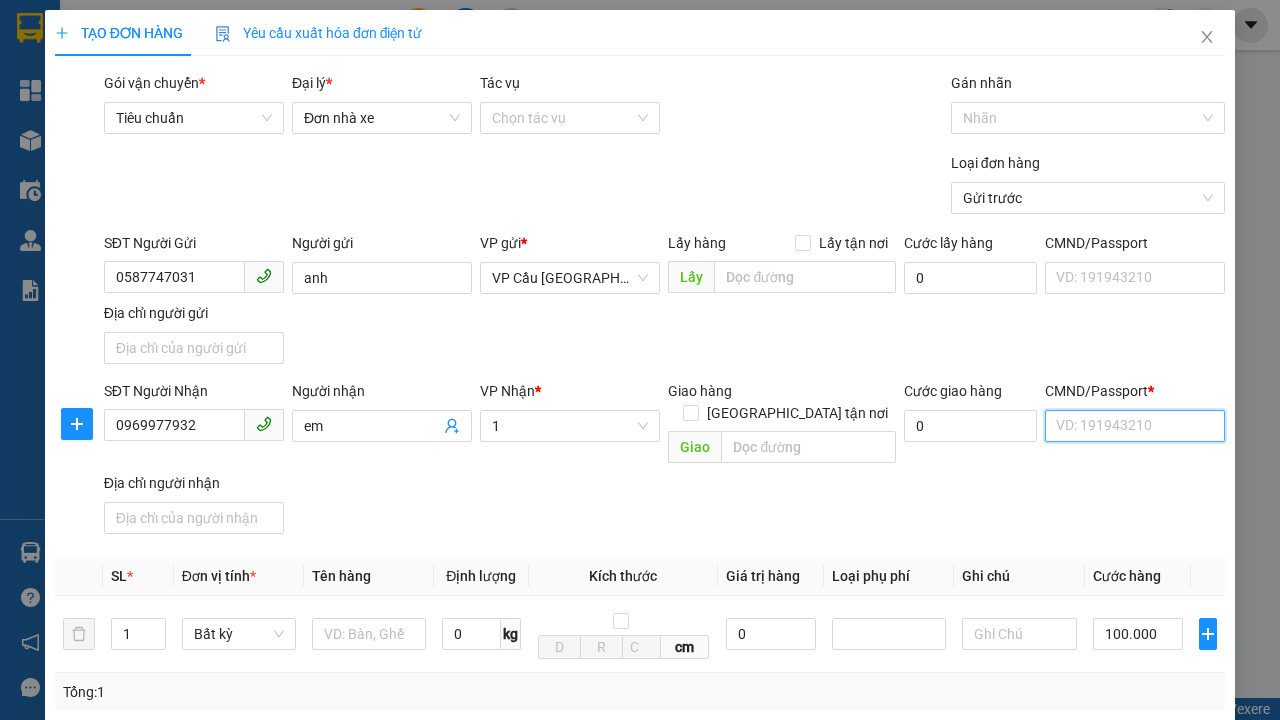 click on "CMND/Passport  *" at bounding box center (1135, 426) 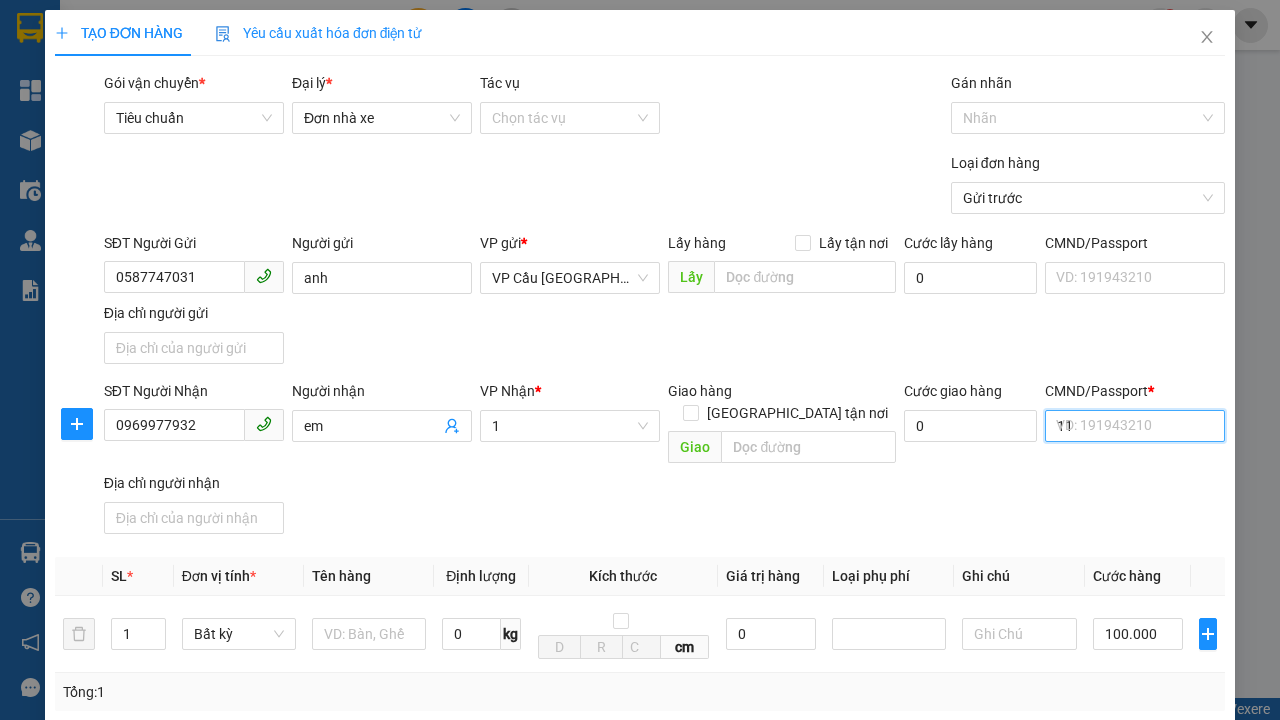 scroll, scrollTop: 392, scrollLeft: 0, axis: vertical 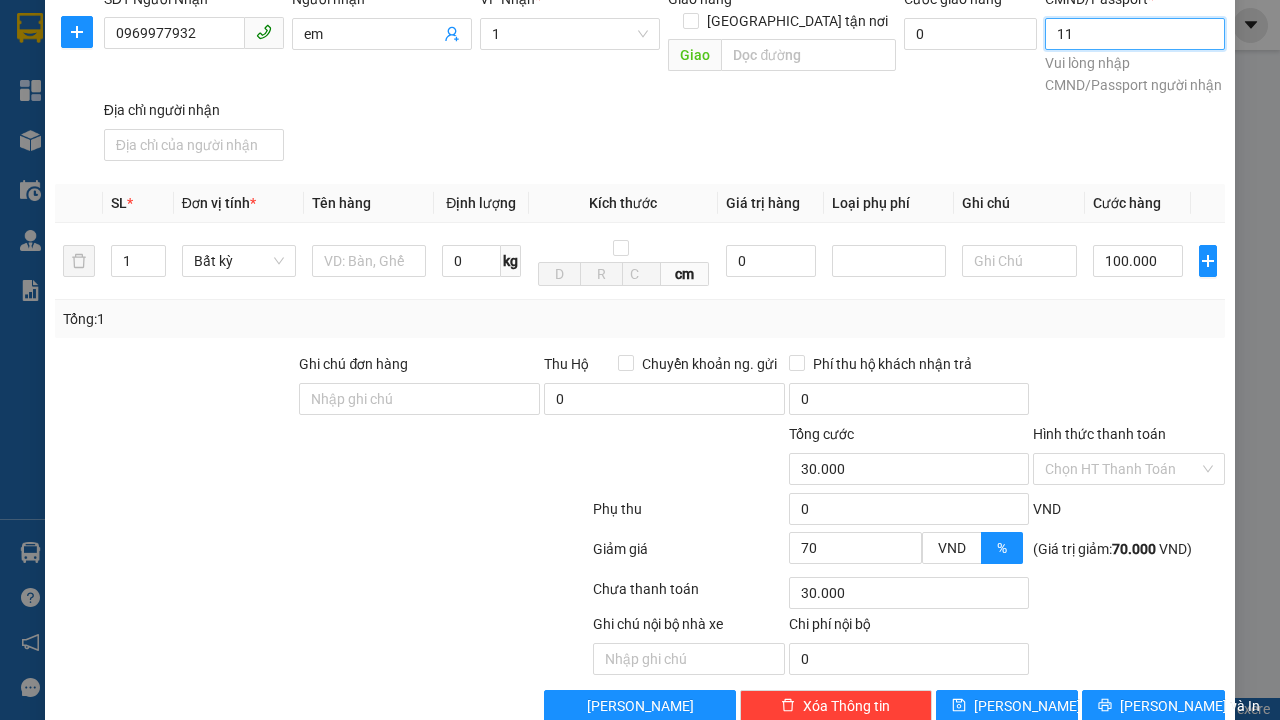 type on "11" 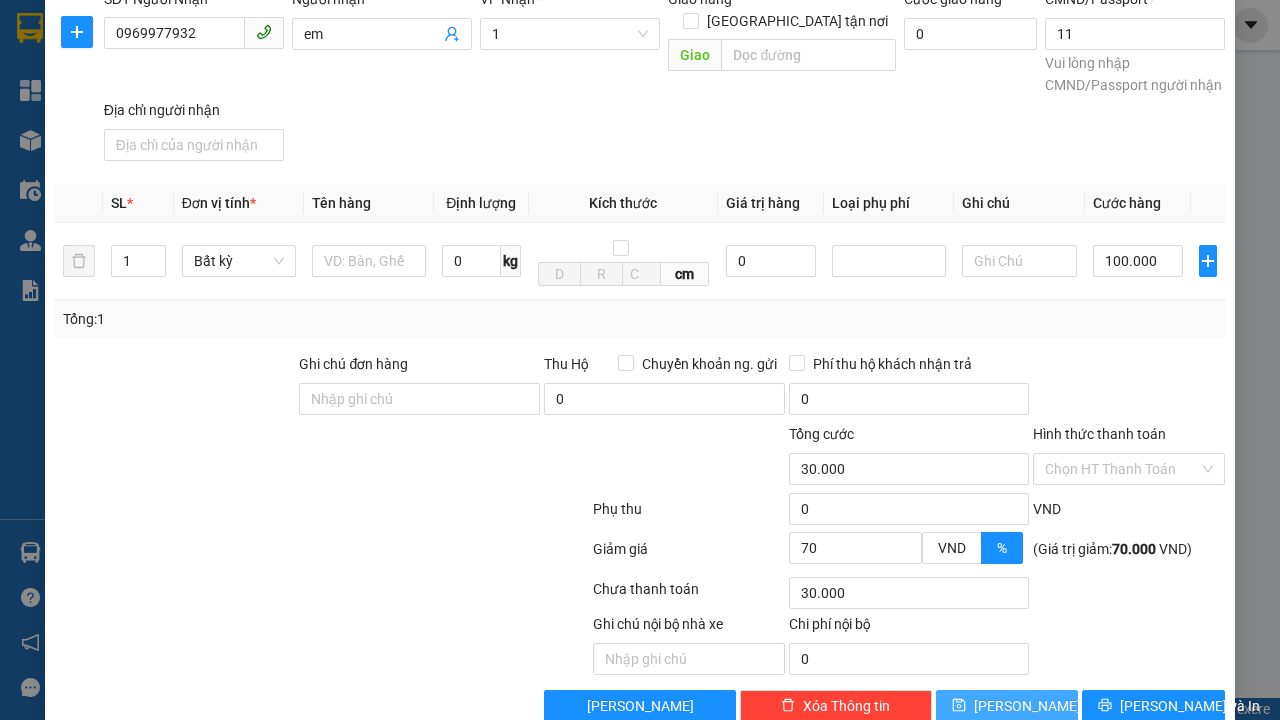 click on "[PERSON_NAME]" at bounding box center [1027, 706] 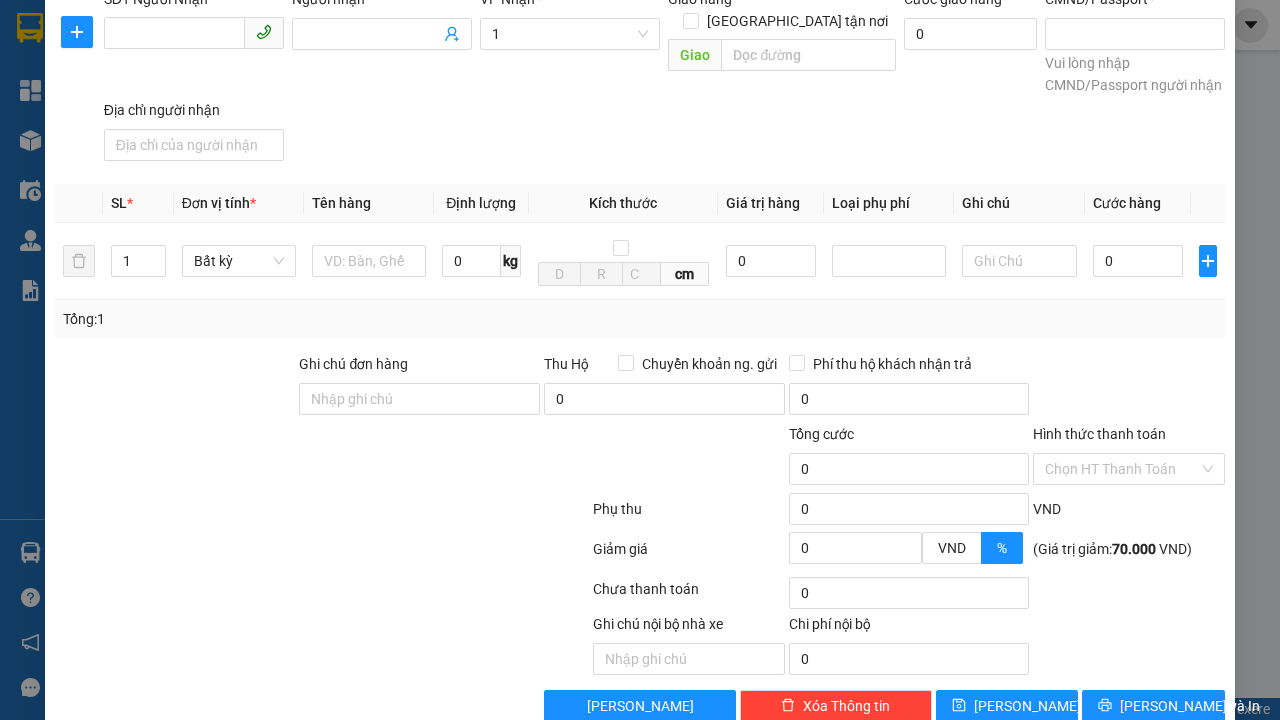 scroll, scrollTop: 0, scrollLeft: 0, axis: both 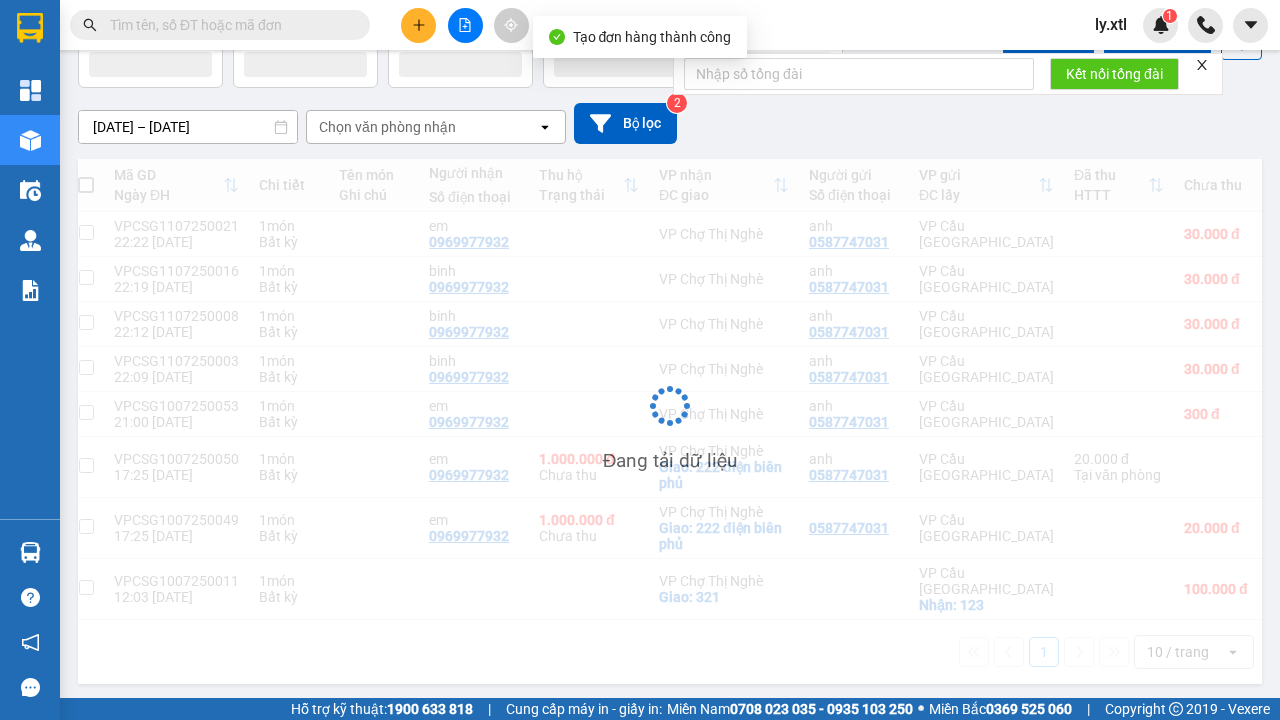 click at bounding box center (86, 232) 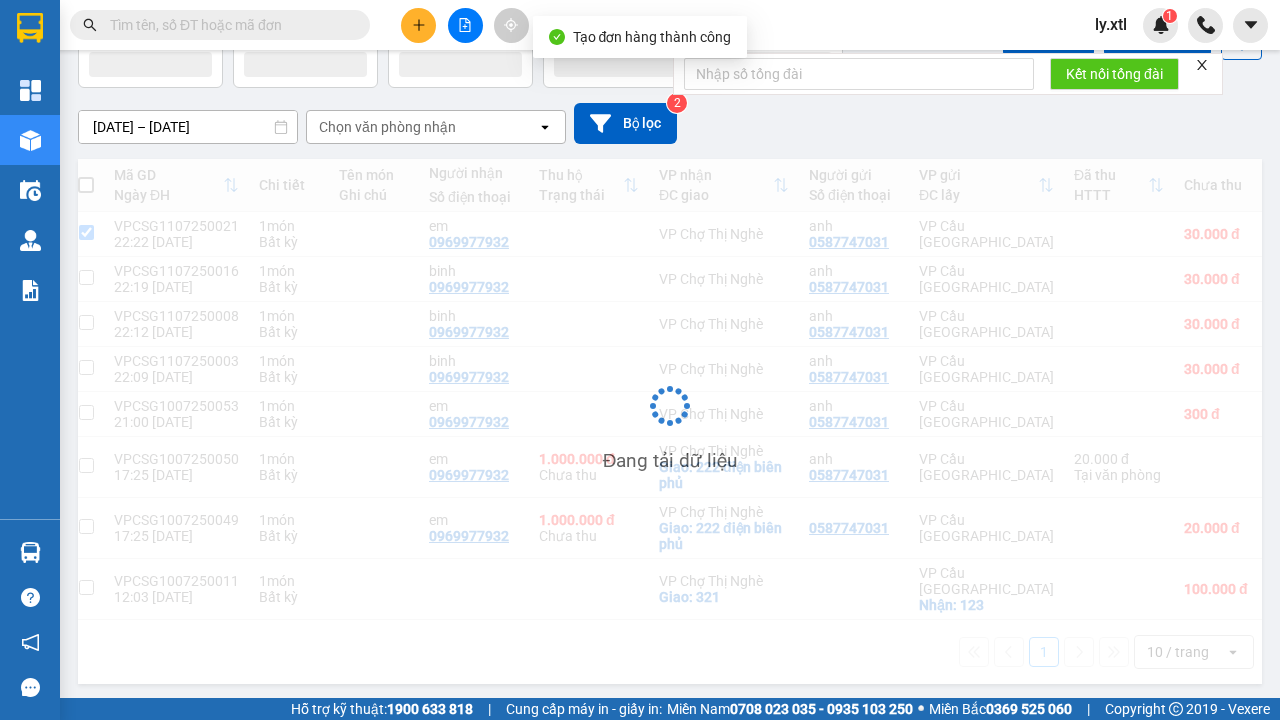 checkbox on "true" 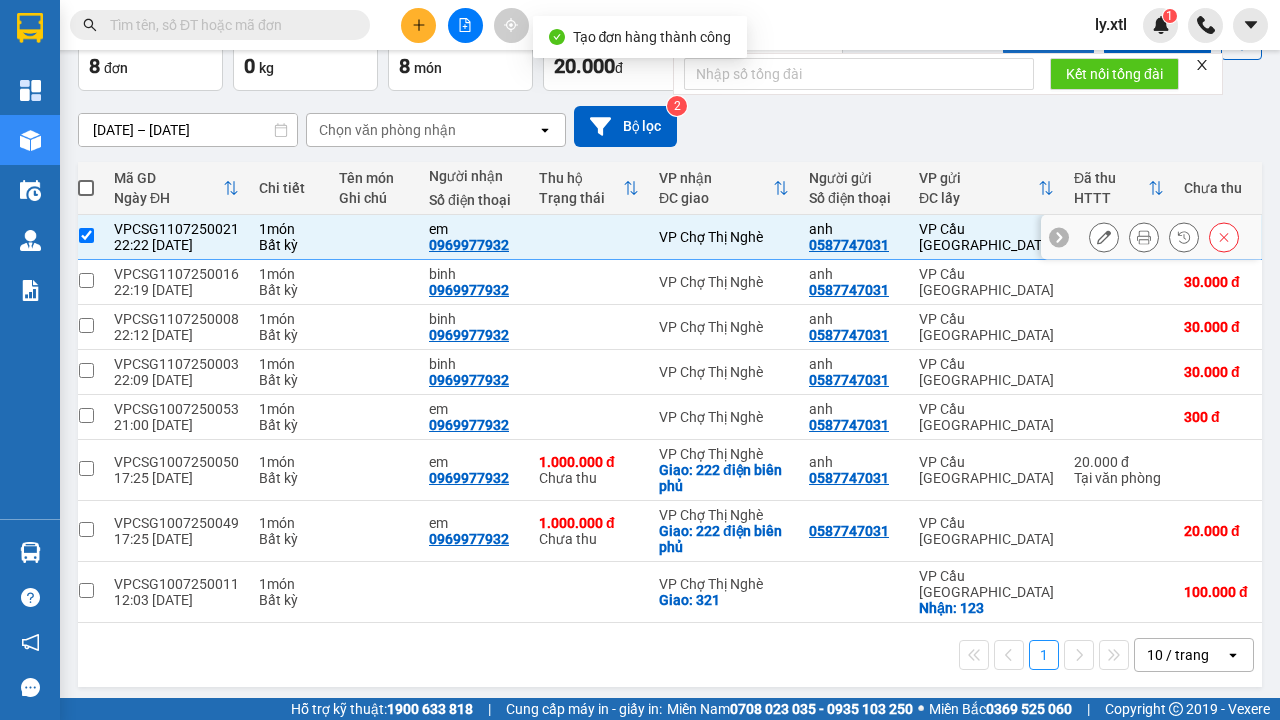 click on "Lên hàng" at bounding box center (1048, 40) 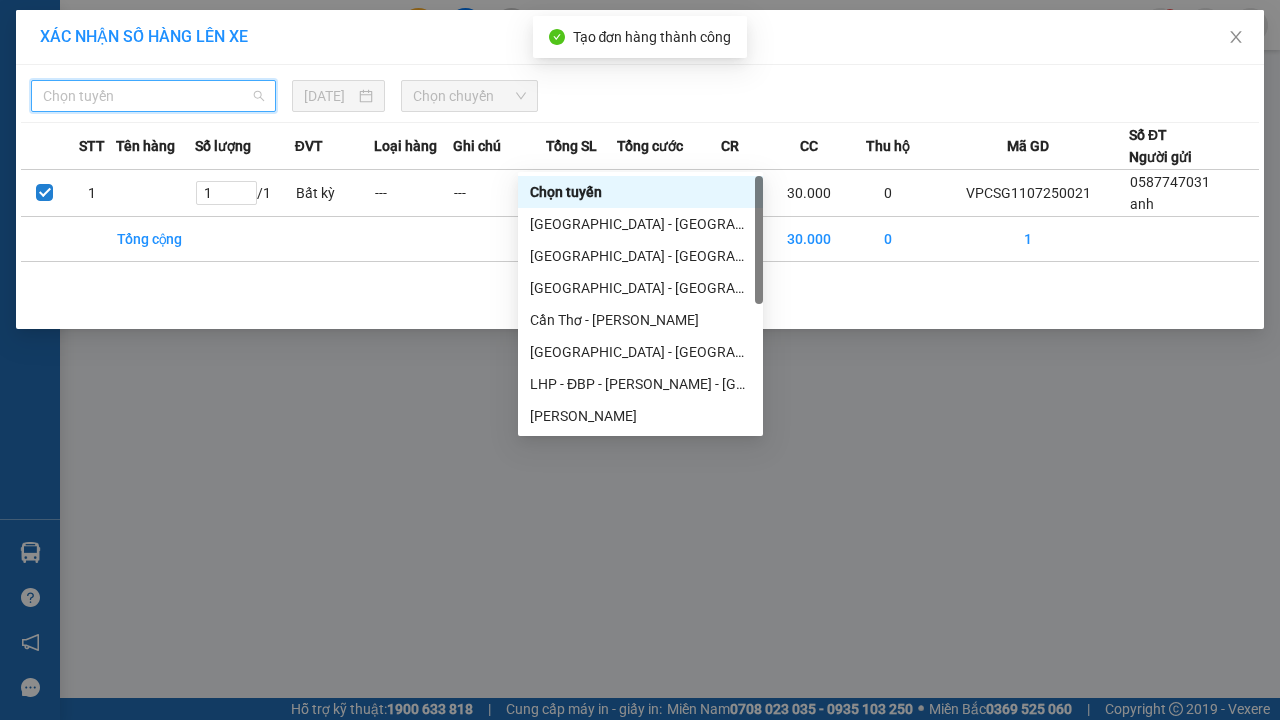 click on "LHP - ĐBP - [PERSON_NAME] - [GEOGRAPHIC_DATA]" at bounding box center [640, 384] 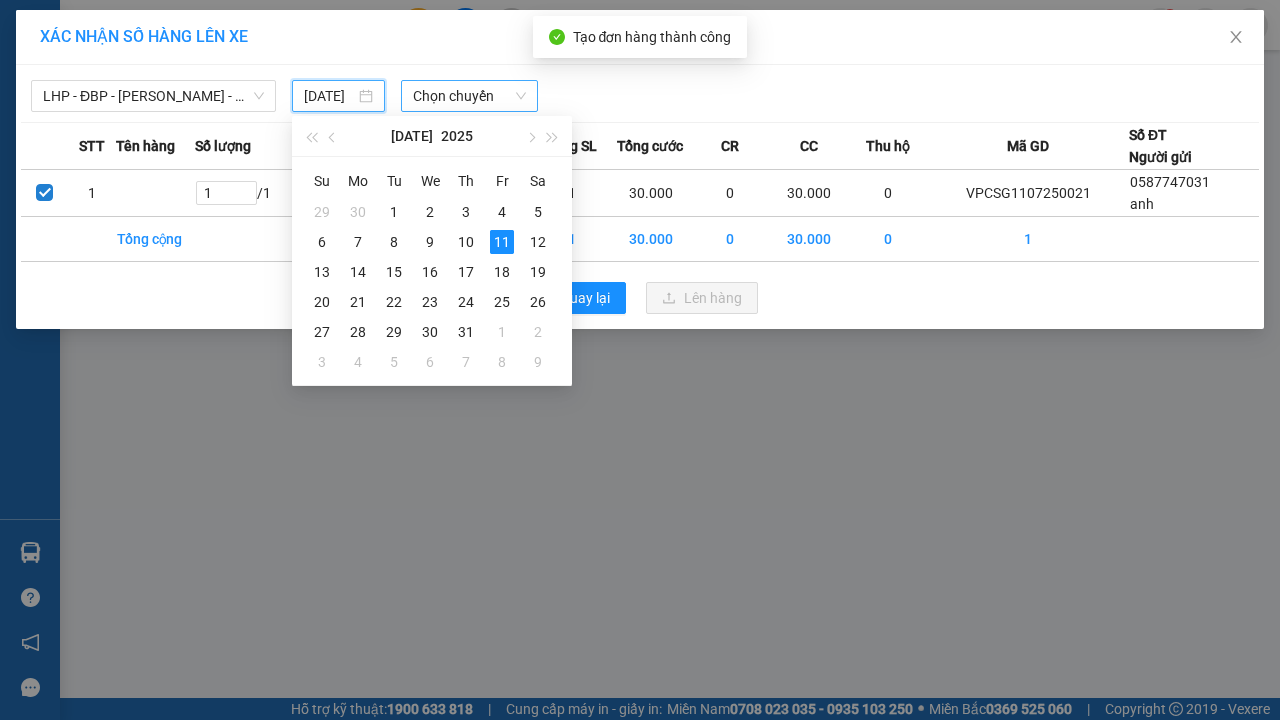 click on "11" at bounding box center (502, 242) 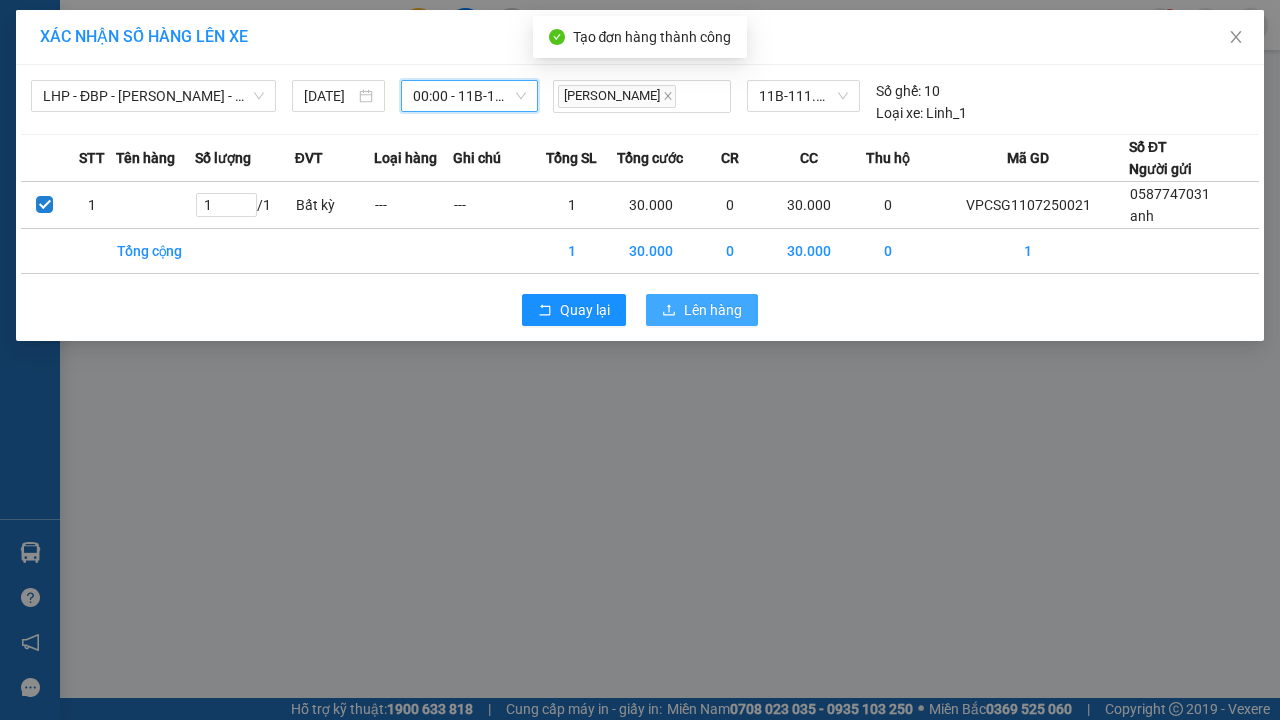click on "Lên hàng" at bounding box center (713, 310) 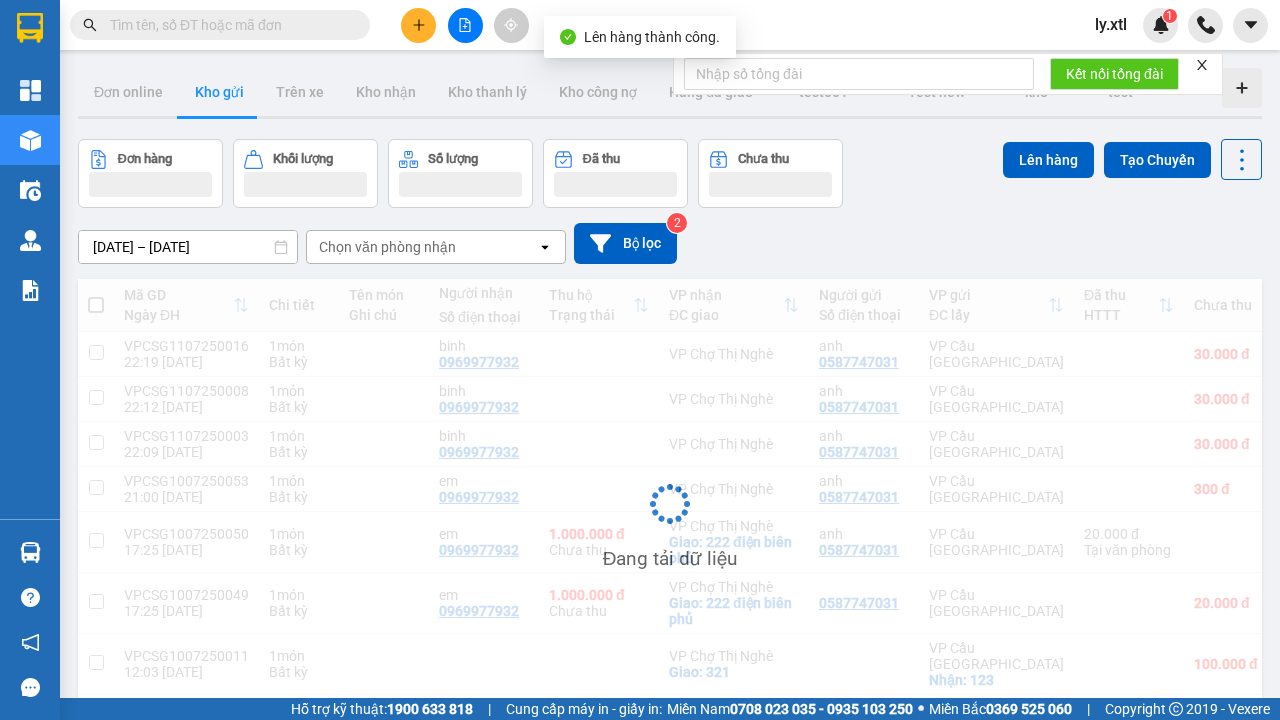 scroll, scrollTop: 68, scrollLeft: 0, axis: vertical 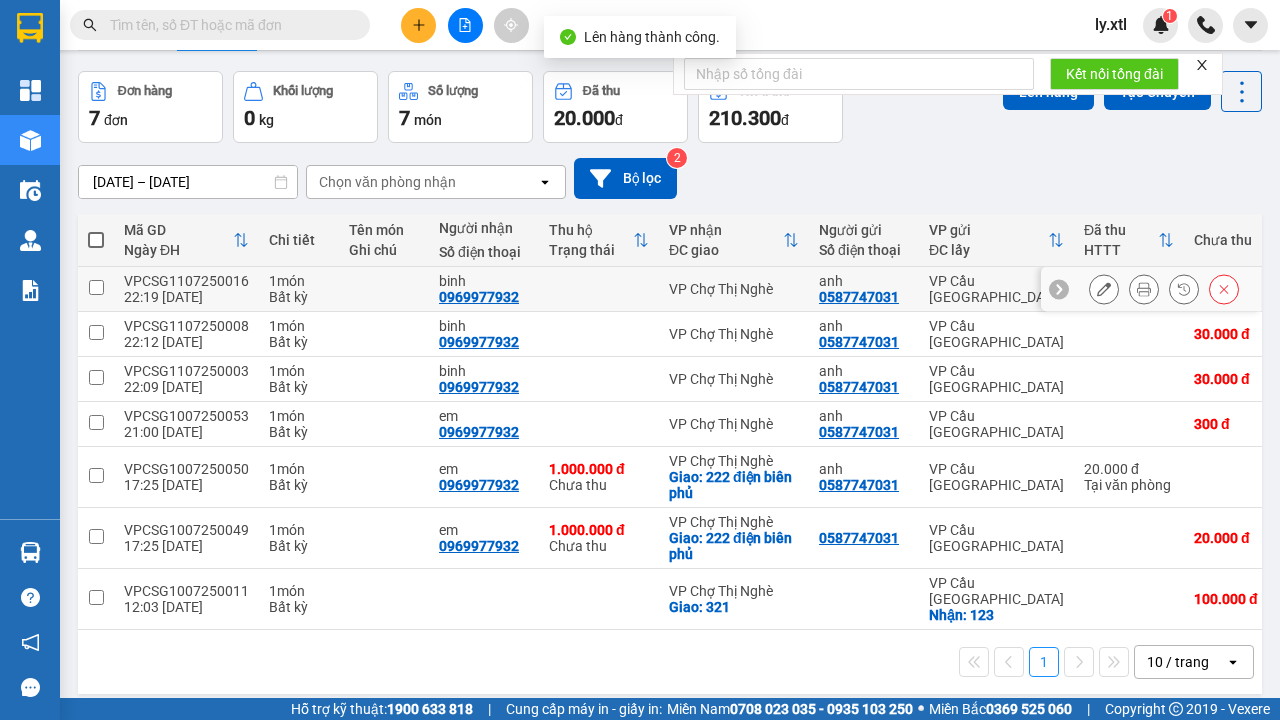 click on "Trên xe" at bounding box center [300, 24] 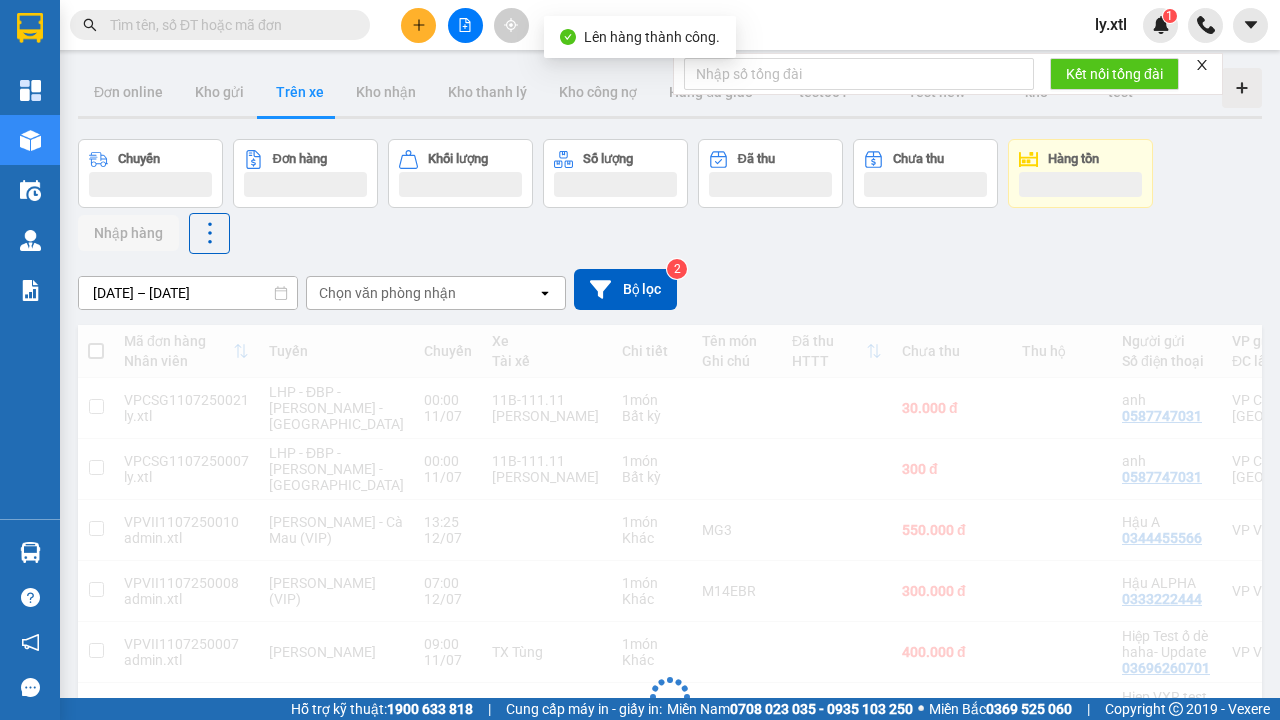 scroll, scrollTop: 57, scrollLeft: 0, axis: vertical 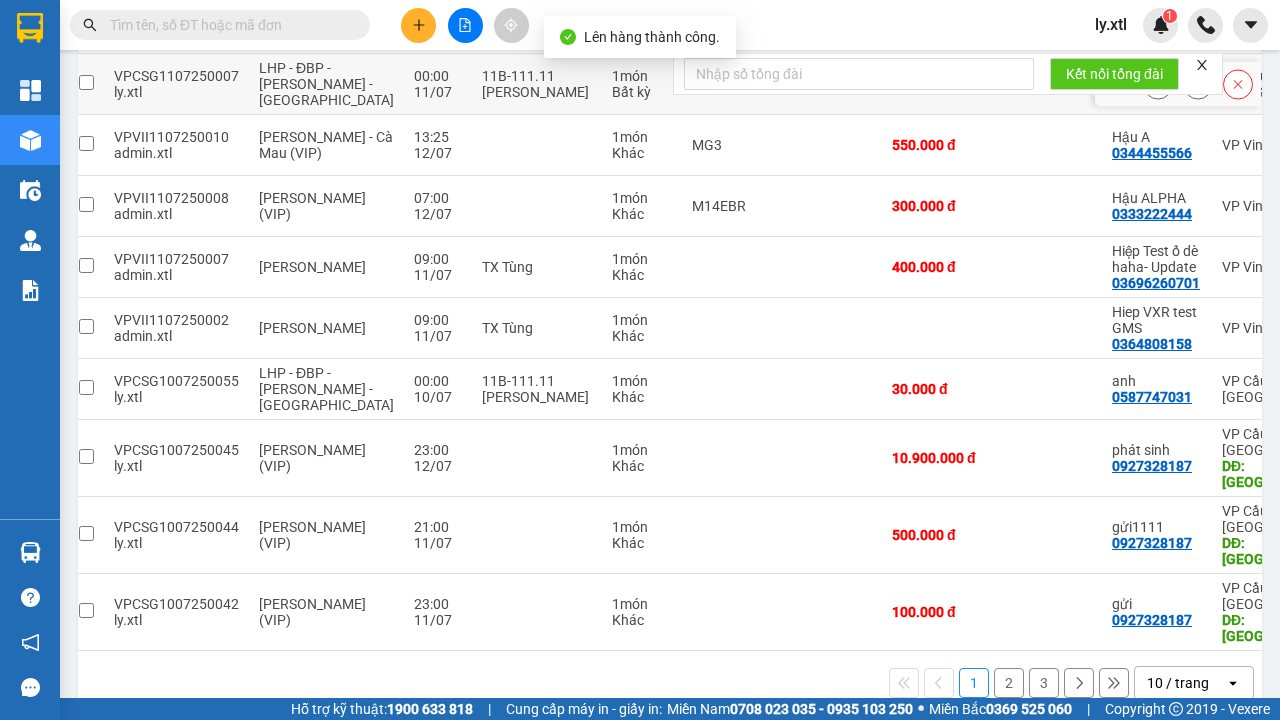 click at bounding box center [86, 21] 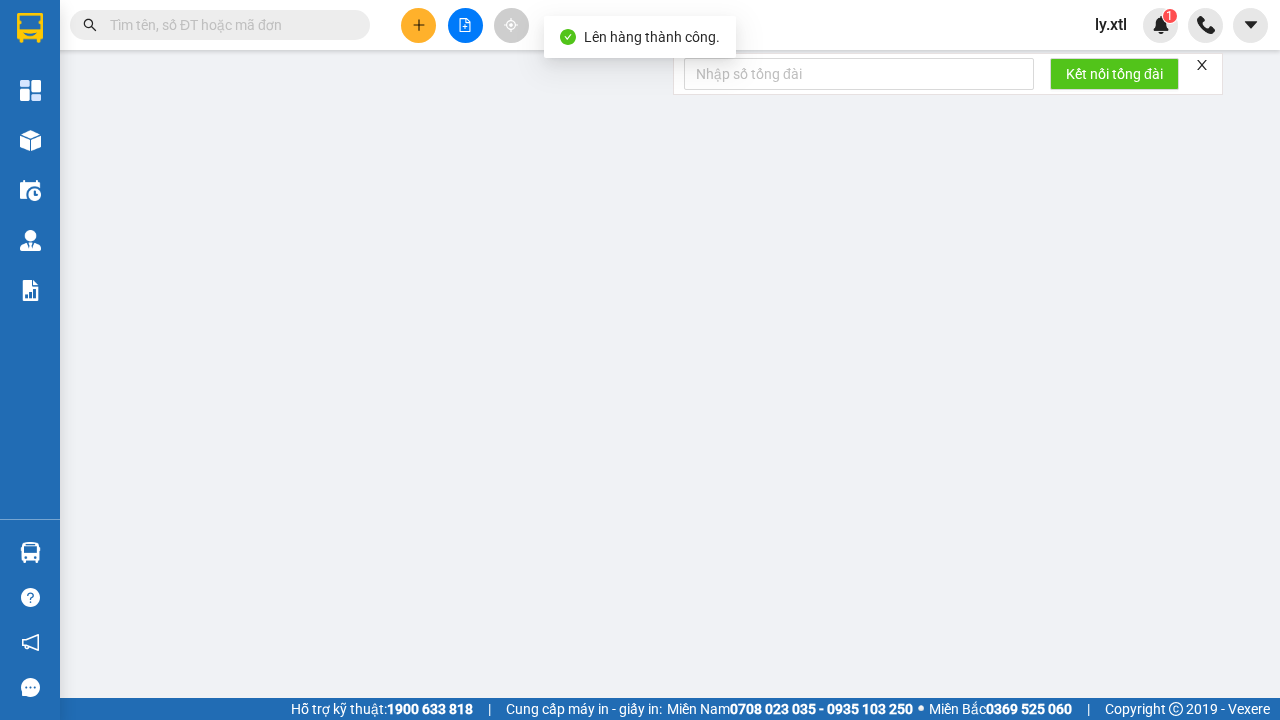 scroll, scrollTop: 0, scrollLeft: 0, axis: both 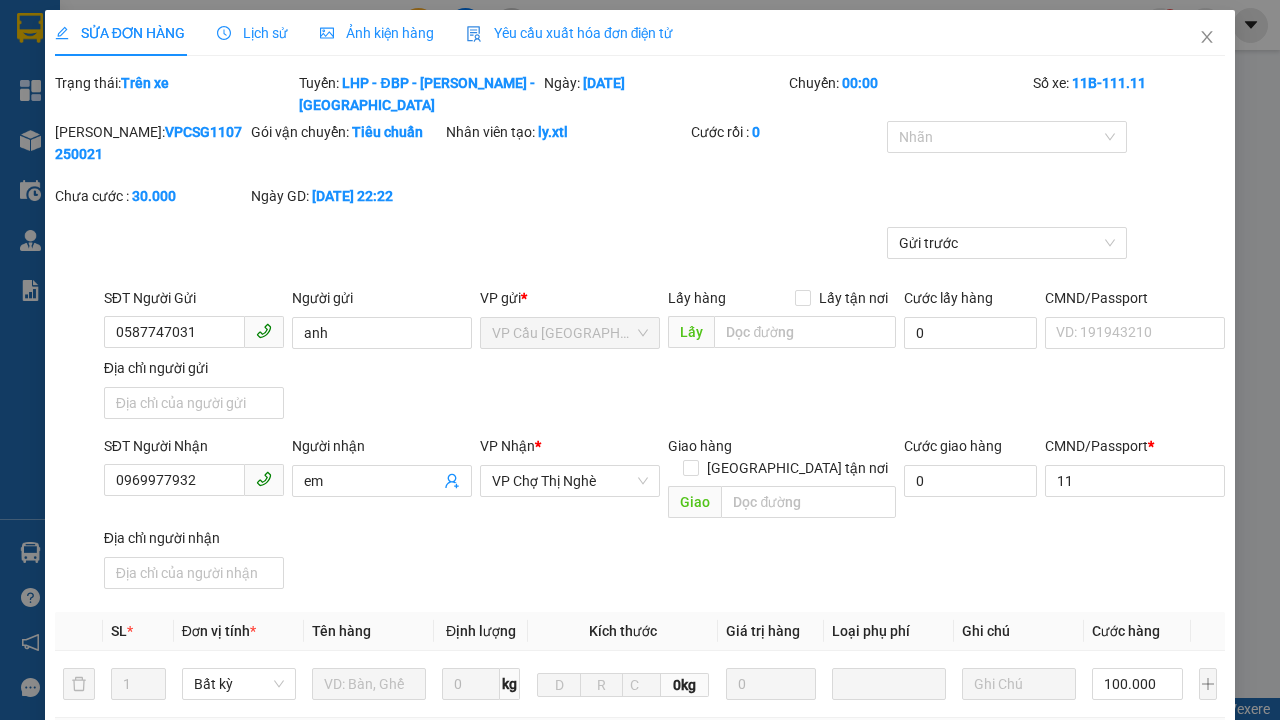 click on "Xuất hóa đơn" at bounding box center [1165, 1125] 